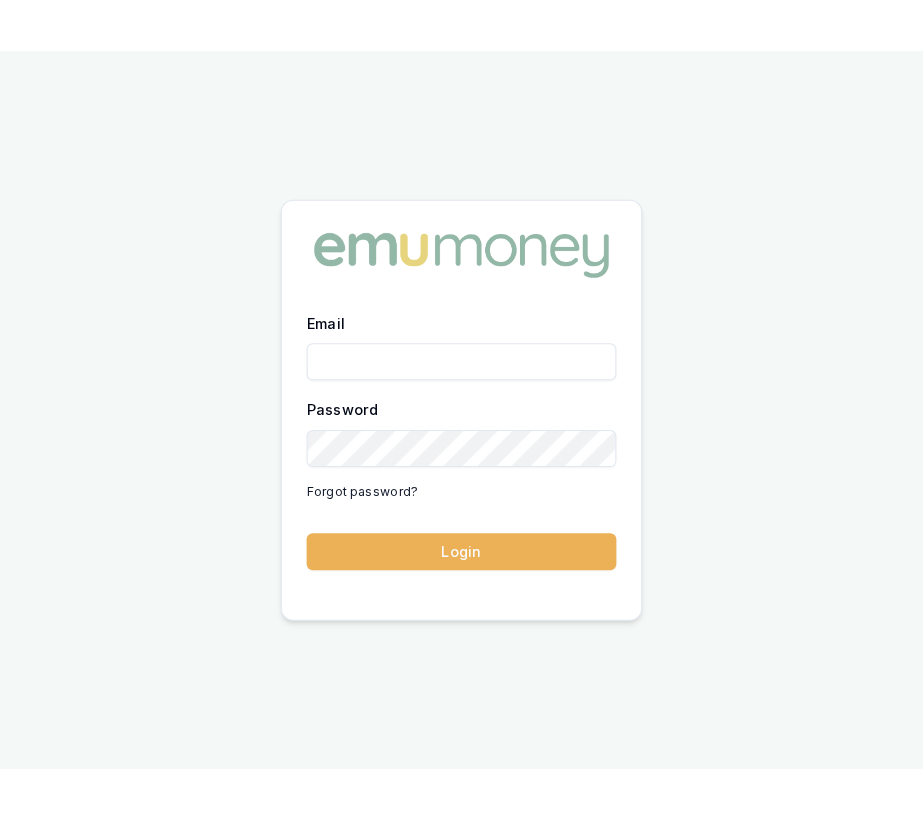 scroll, scrollTop: 0, scrollLeft: 0, axis: both 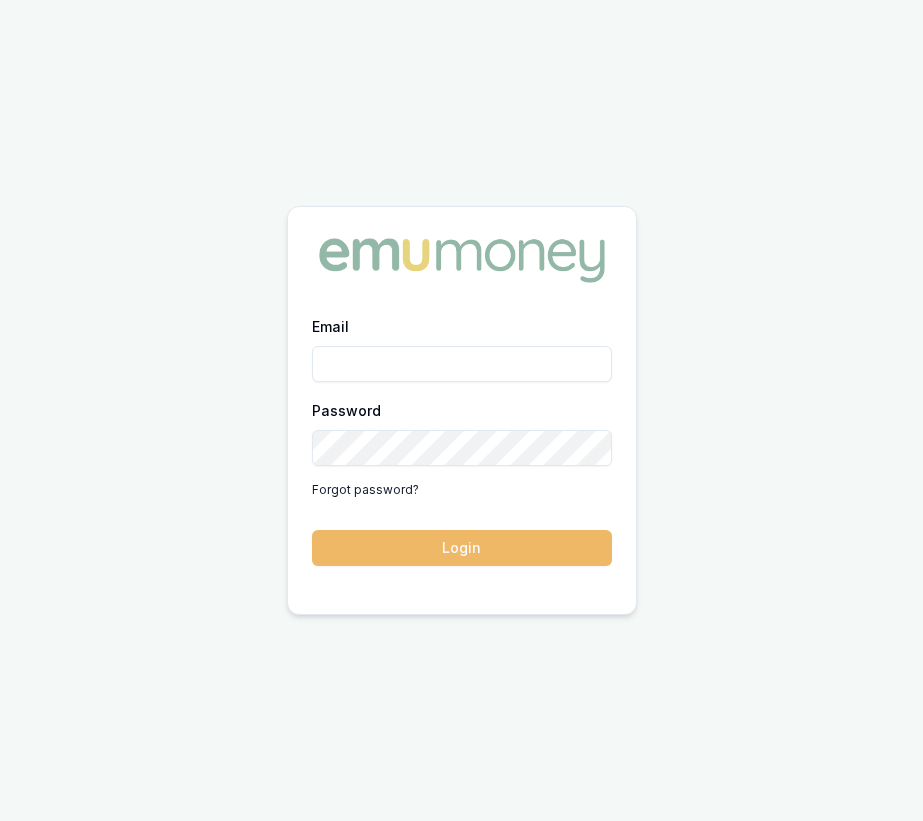type on "[EMAIL]" 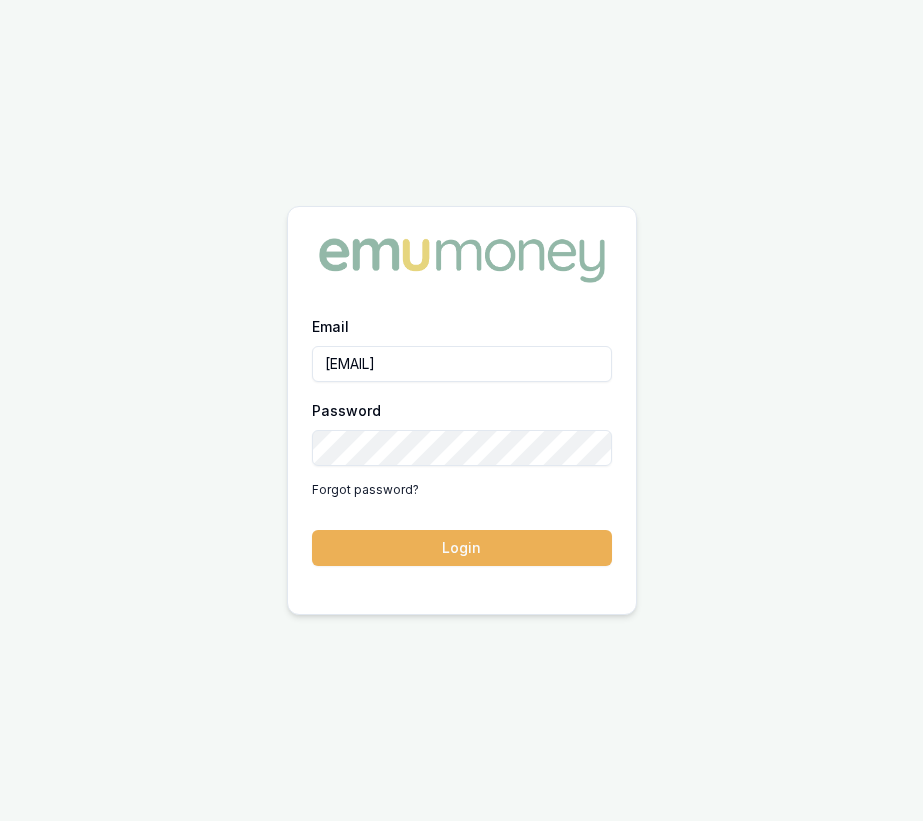 click on "Login" at bounding box center [462, 548] 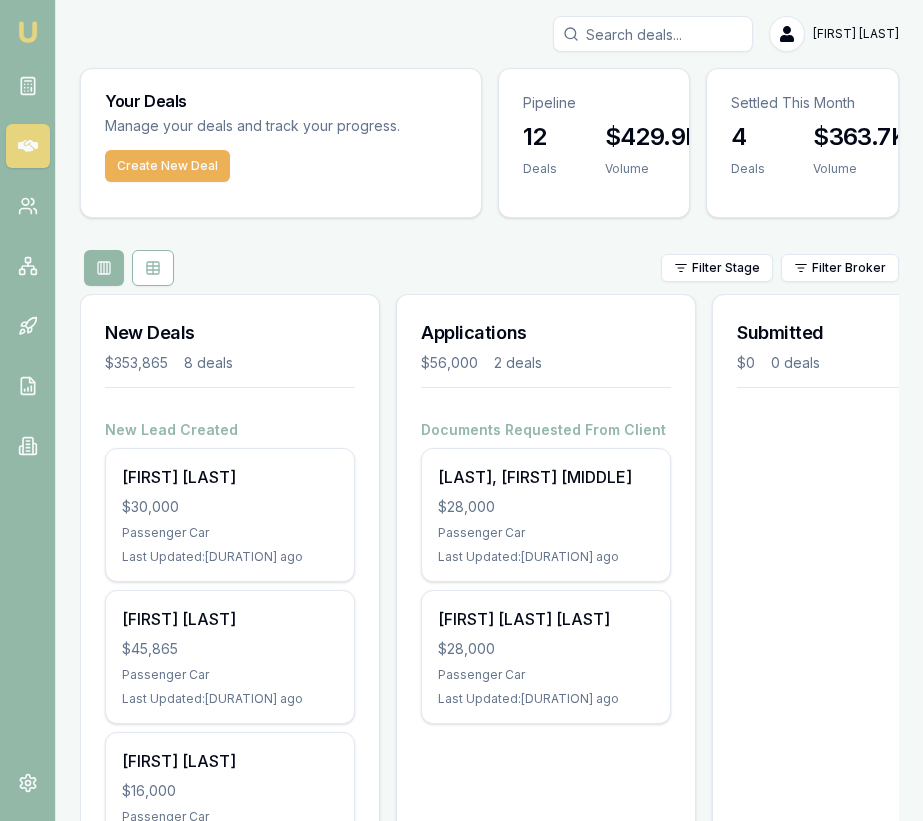 scroll, scrollTop: 0, scrollLeft: 0, axis: both 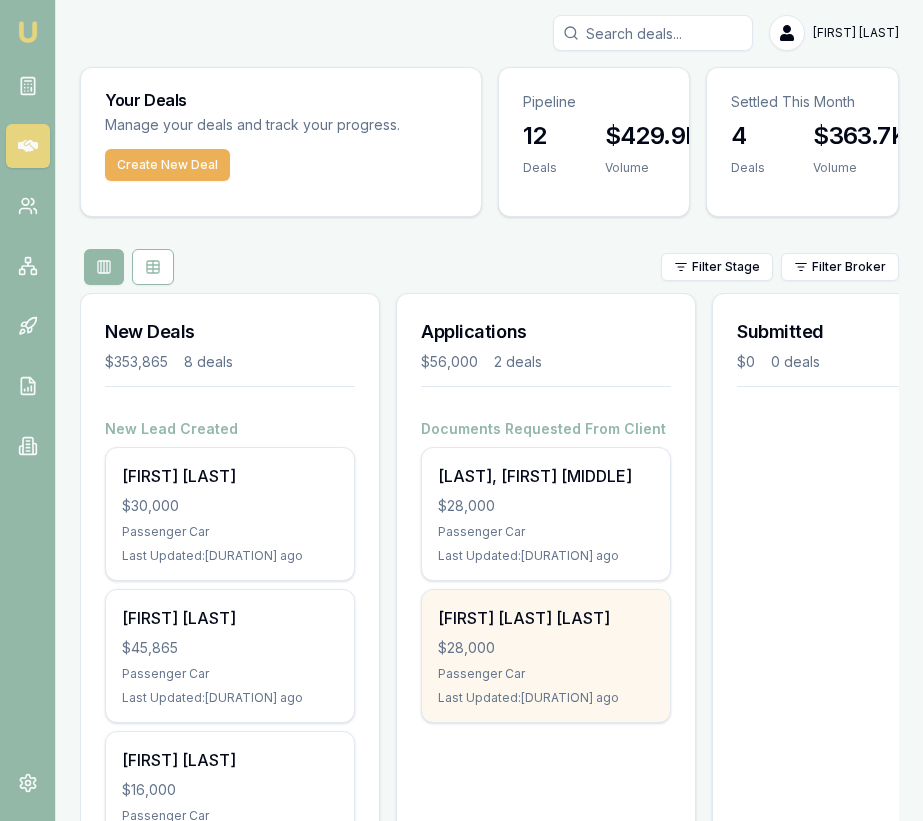 click on "[FIRST] [LAST] [LAST]" at bounding box center [546, 618] 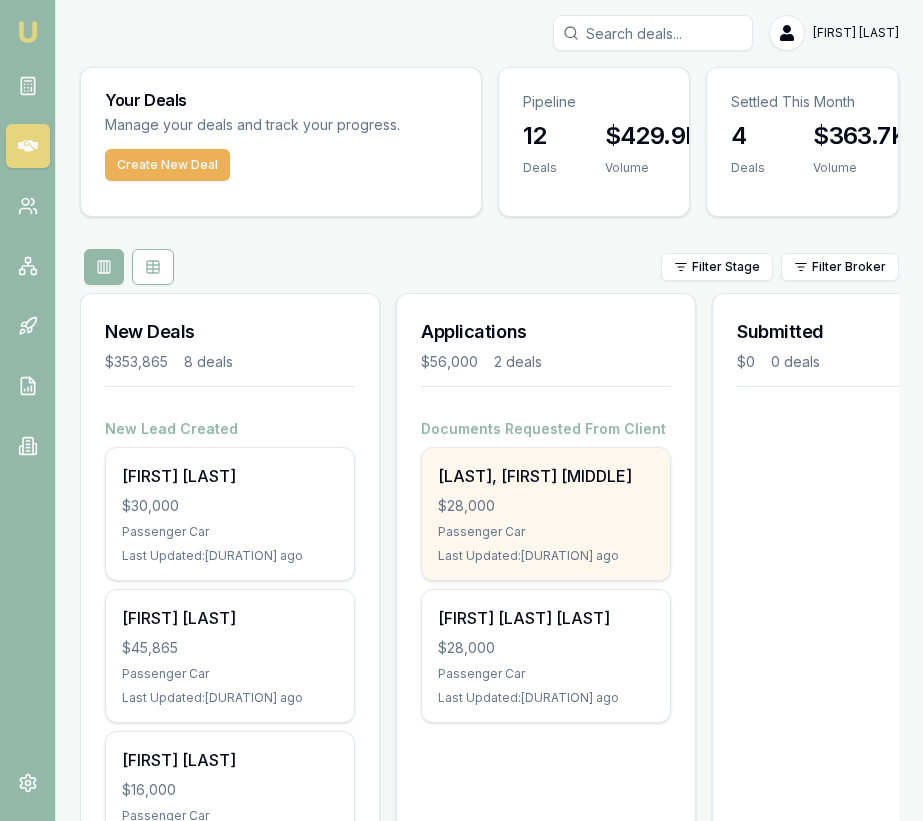 scroll, scrollTop: 0, scrollLeft: 2, axis: horizontal 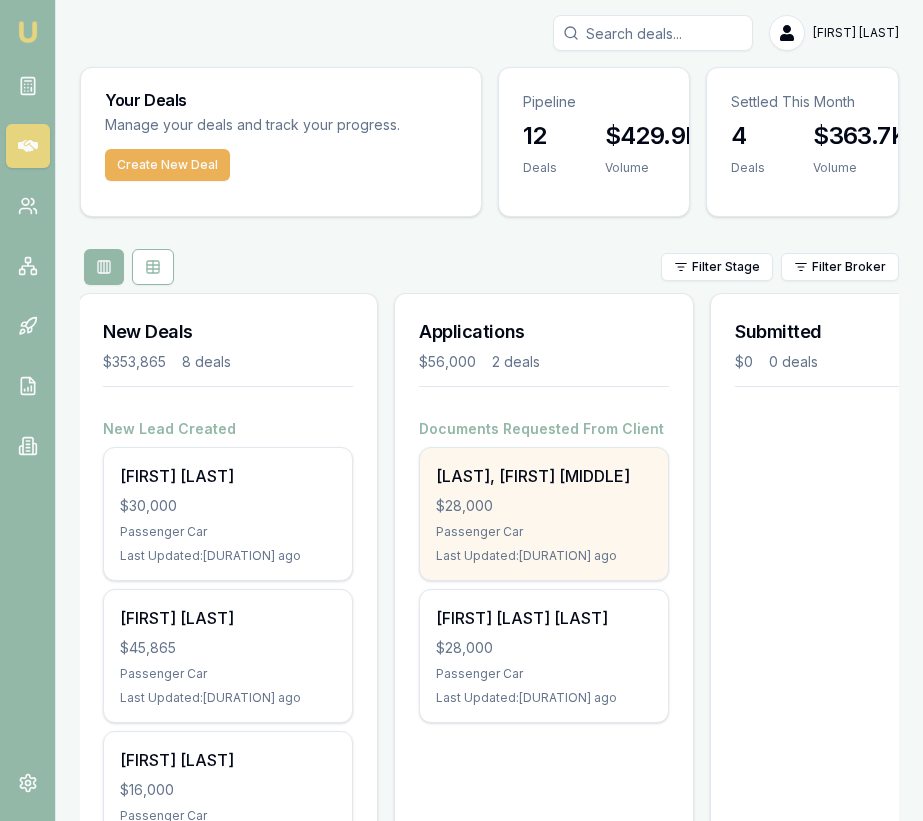 click on "$28,000" at bounding box center (544, 506) 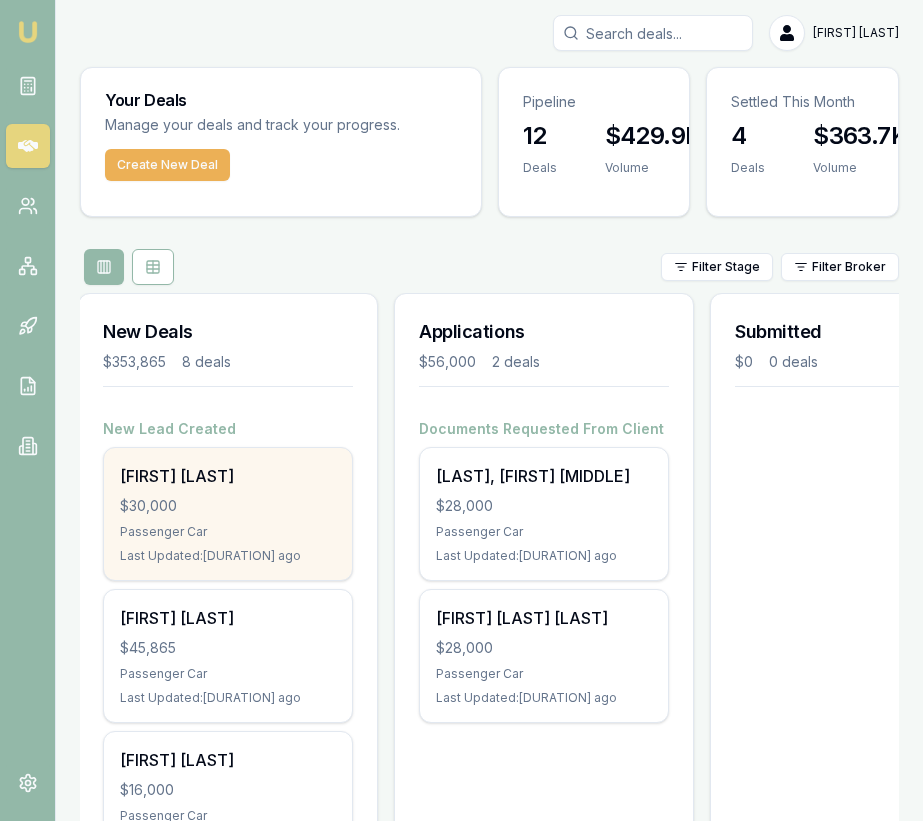 click on "DINESH ADHIKARI" at bounding box center [228, 476] 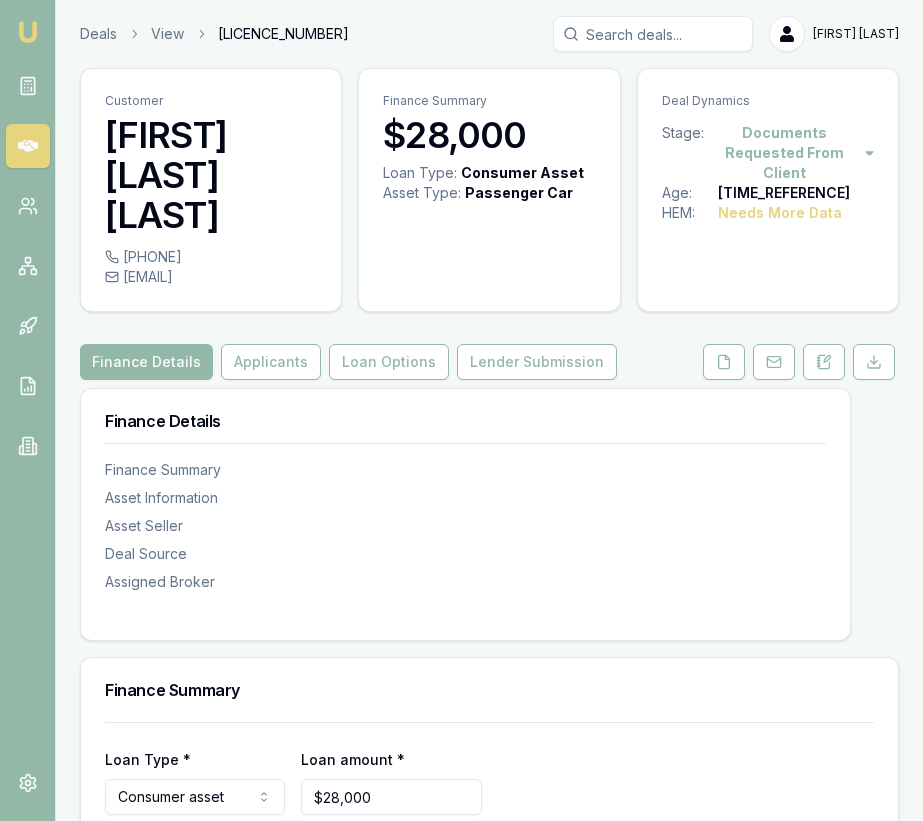 scroll, scrollTop: 0, scrollLeft: 0, axis: both 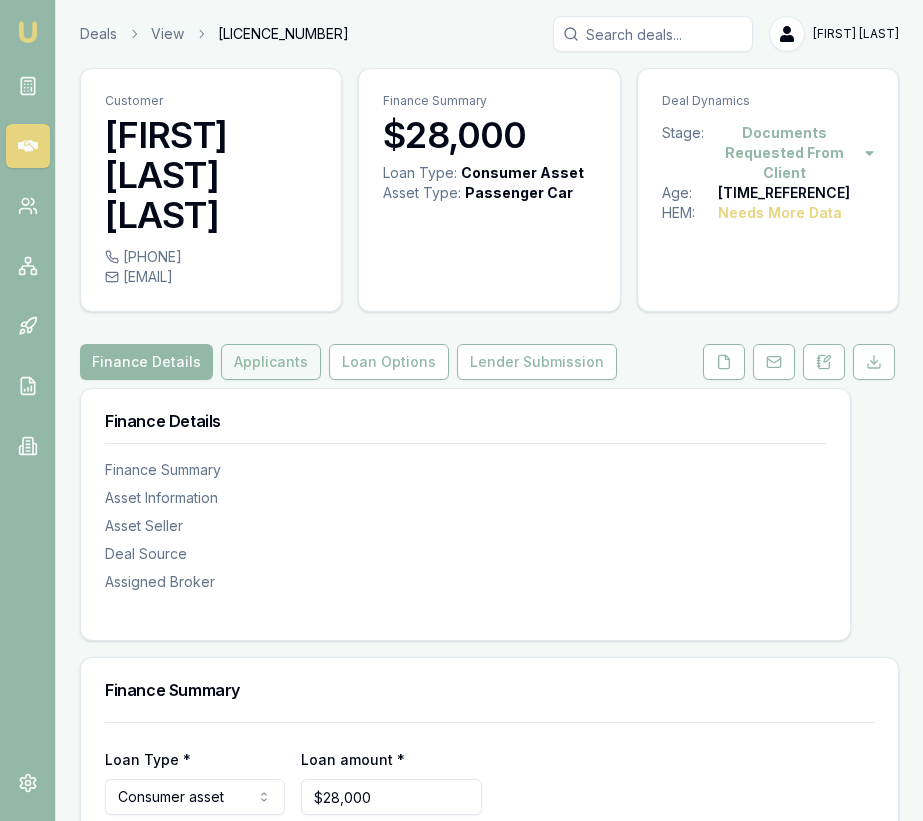 click on "Applicants" at bounding box center [271, 362] 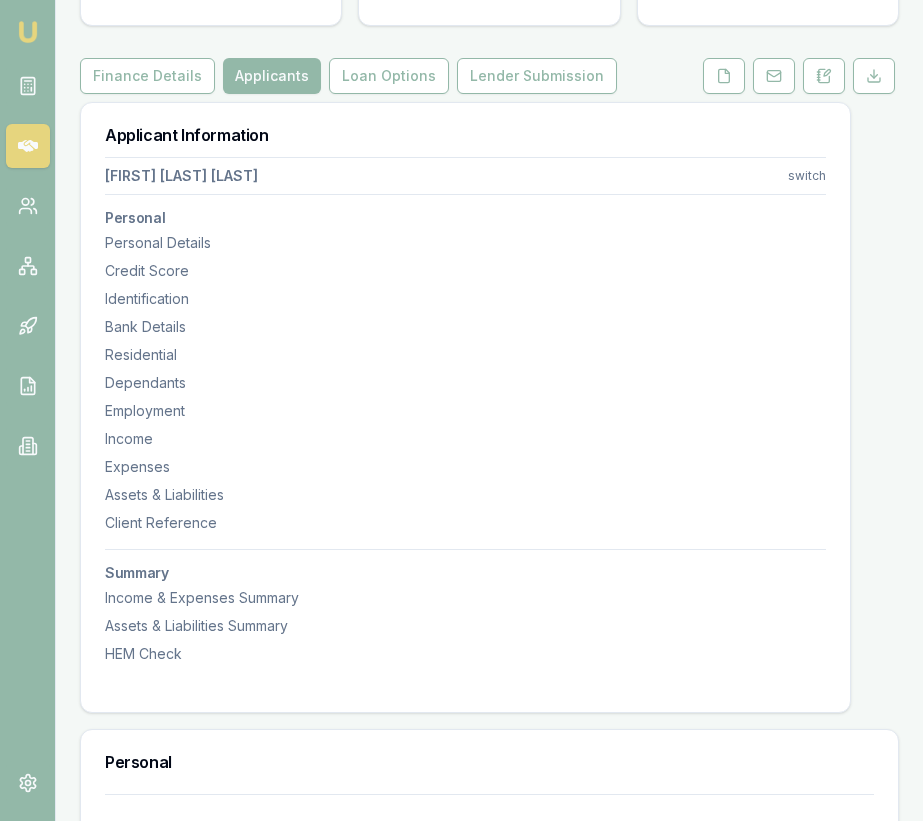 scroll, scrollTop: 0, scrollLeft: 0, axis: both 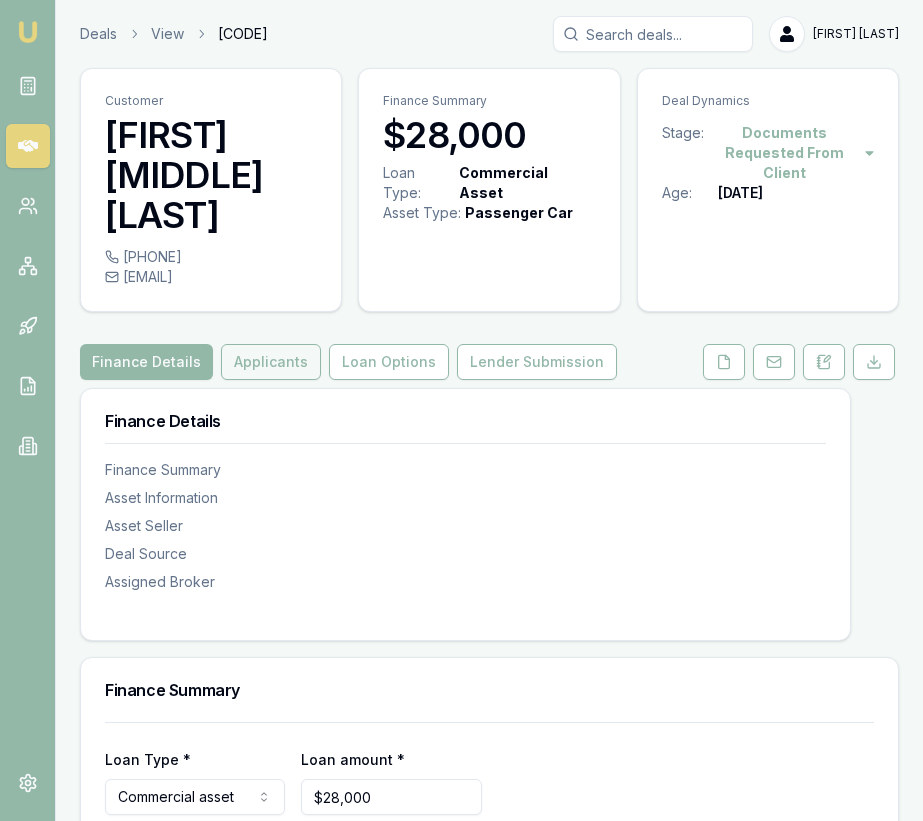click on "Applicants" at bounding box center [271, 362] 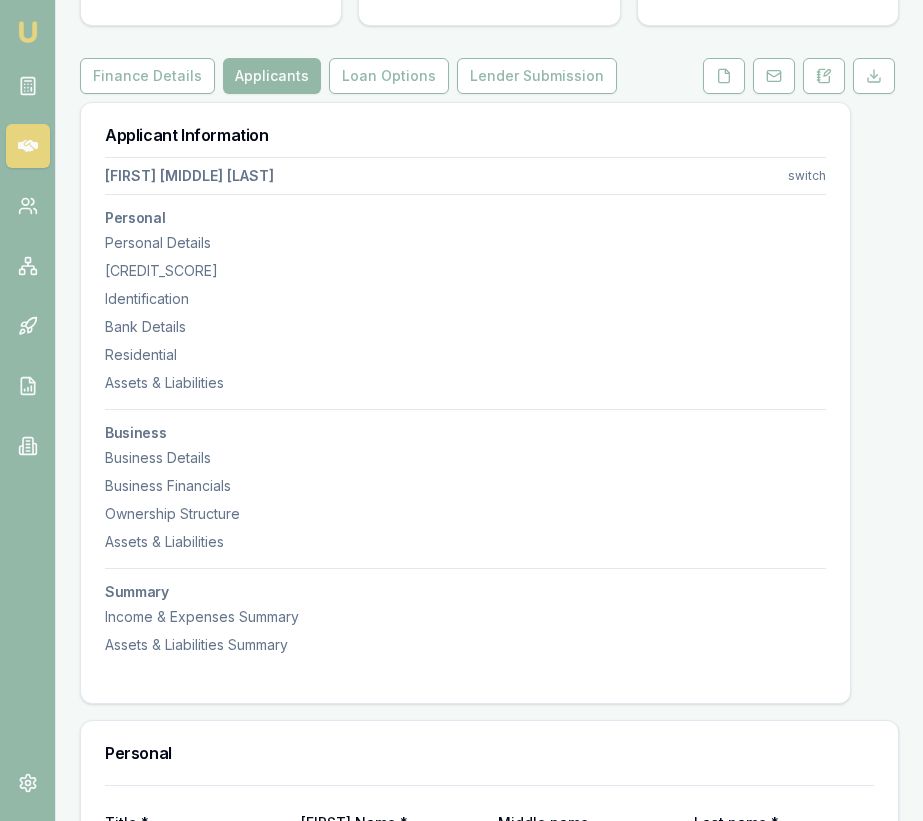 scroll, scrollTop: 0, scrollLeft: 0, axis: both 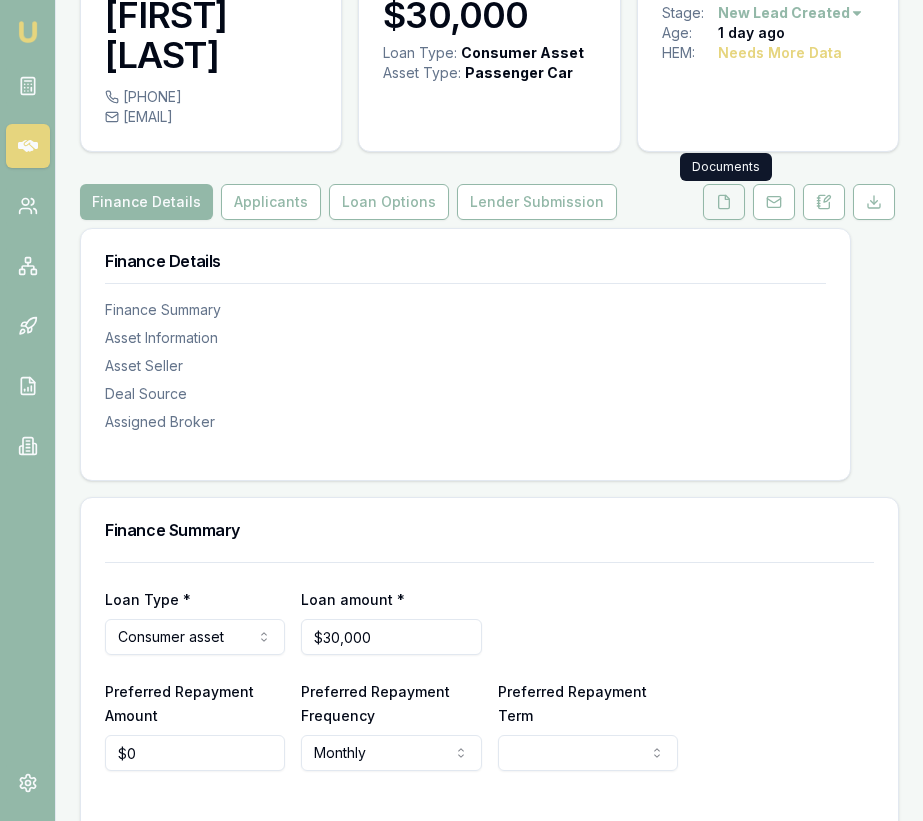 click at bounding box center [724, 202] 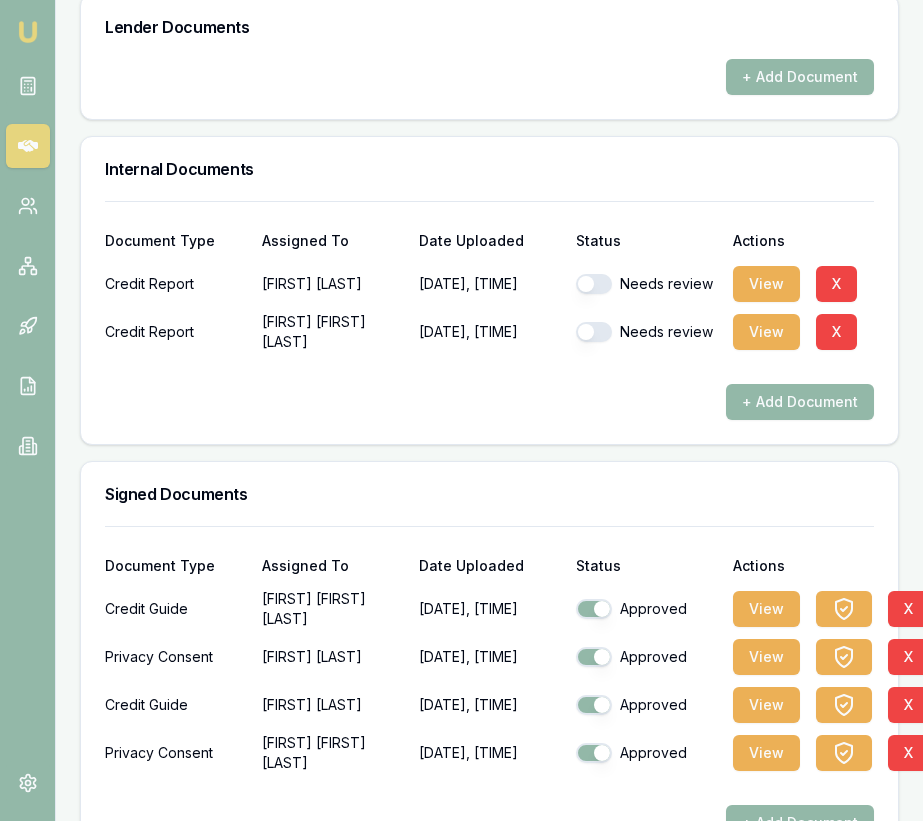 scroll, scrollTop: 1441, scrollLeft: 0, axis: vertical 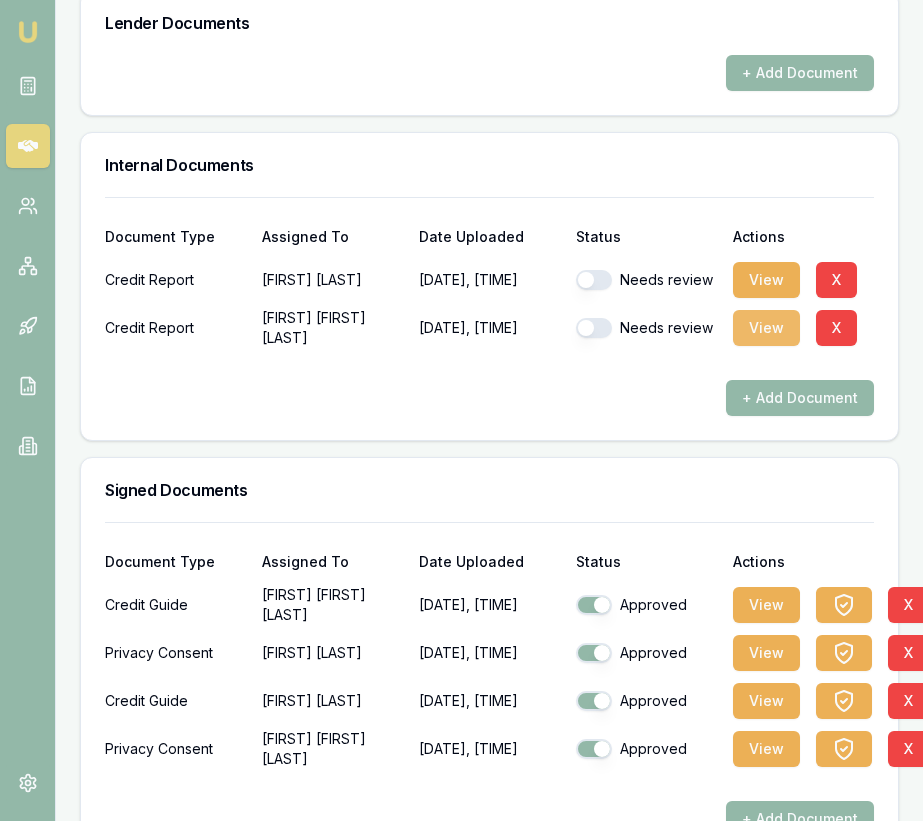 click on "View" at bounding box center (766, 328) 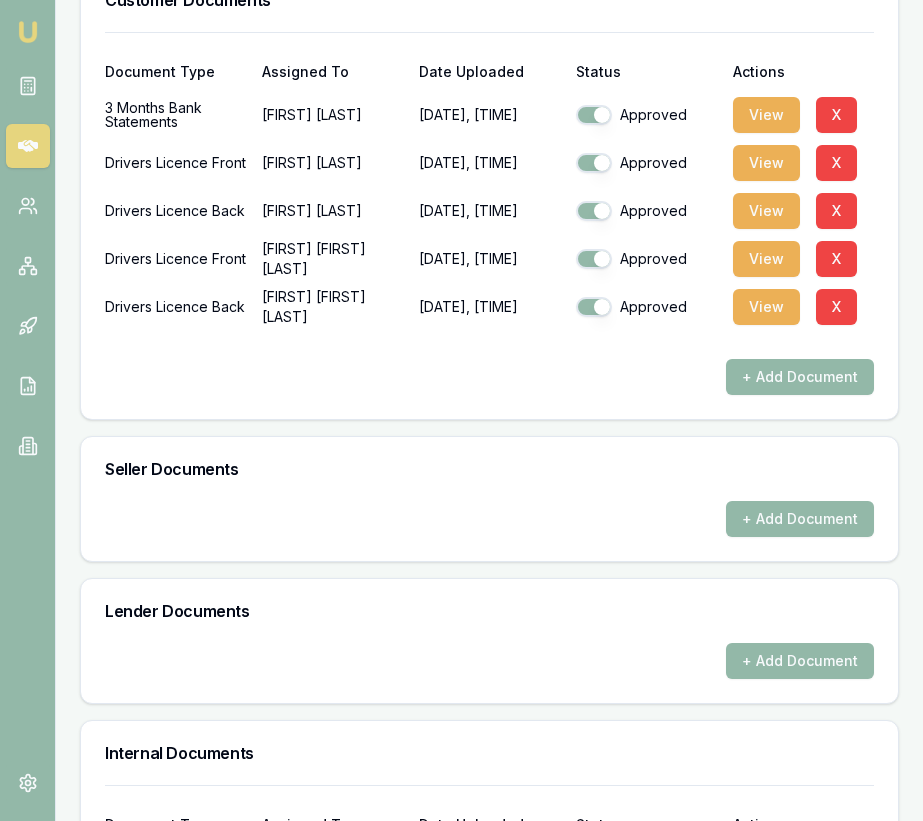 scroll, scrollTop: 0, scrollLeft: 0, axis: both 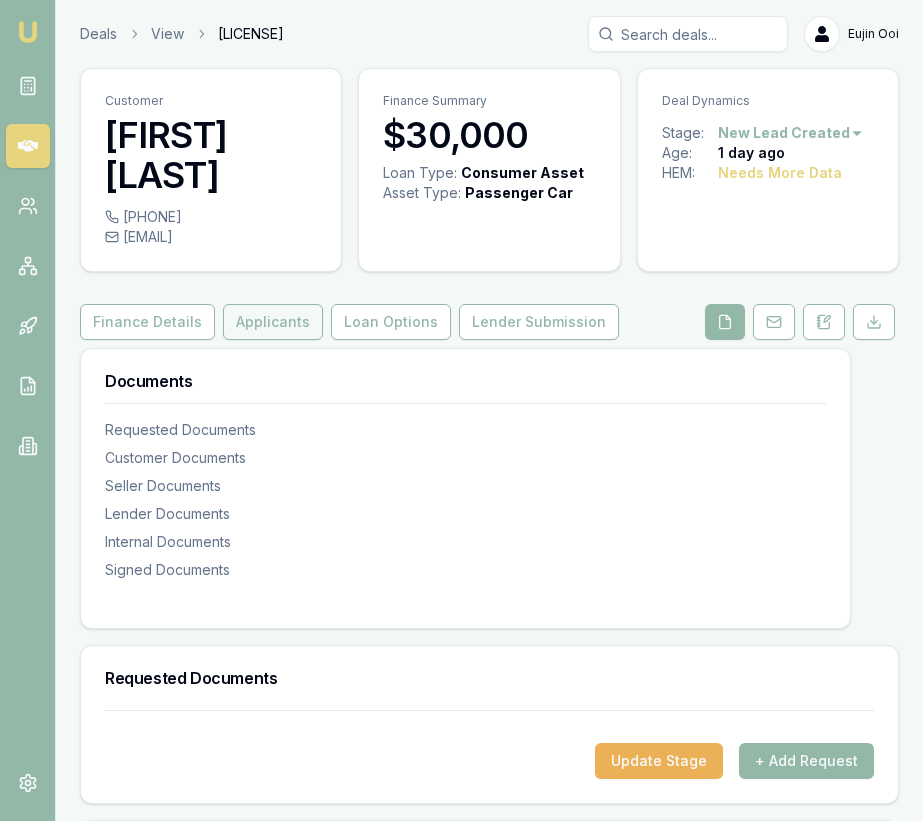 click on "Applicants" at bounding box center (273, 322) 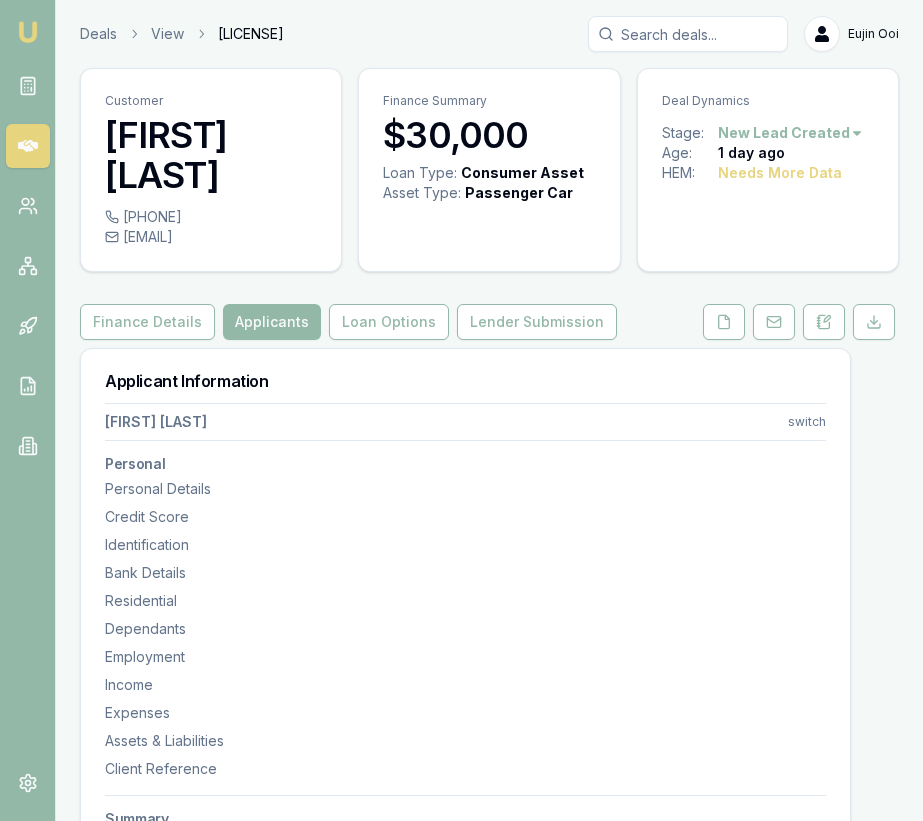 click on "Emu Broker Deals View [LICENSE] Eujin Ooi Toggle Menu Customer [FIRST] [LAST] [PHONE] [EMAIL] Finance Summary $30,000 Loan Type: Consumer Asset Asset Type : Passenger Car Deal Dynamics Stage: New Lead Created Age: 1 day ago HEM: Needs More Data Finance Details Applicants Loan Options Lender Submission Applicant Information [FIRST] [LAST] switch Personal Personal Details Credit Score Identification Bank Details Residential Dependants Employment Income Expenses Assets & Liabilities Client Reference Summary Income & Expenses Summary Assets & Liabilities Summary HEM Check Personal Title * Select a title Mr Mrs Miss Ms Dr Prof First name * [FIRST] Middle name Last name * [LAST] Date of birth [DATE] Gender Male Male Female Other Not disclosed Marital status Married Single Married De facto Separated Divorced Widowed Residency status Australian citizen Australian citizen Permanent resident Temporary resident Visa holder Email [EMAIL] Phone [PHONE] Applicant type 800" at bounding box center (461, 410) 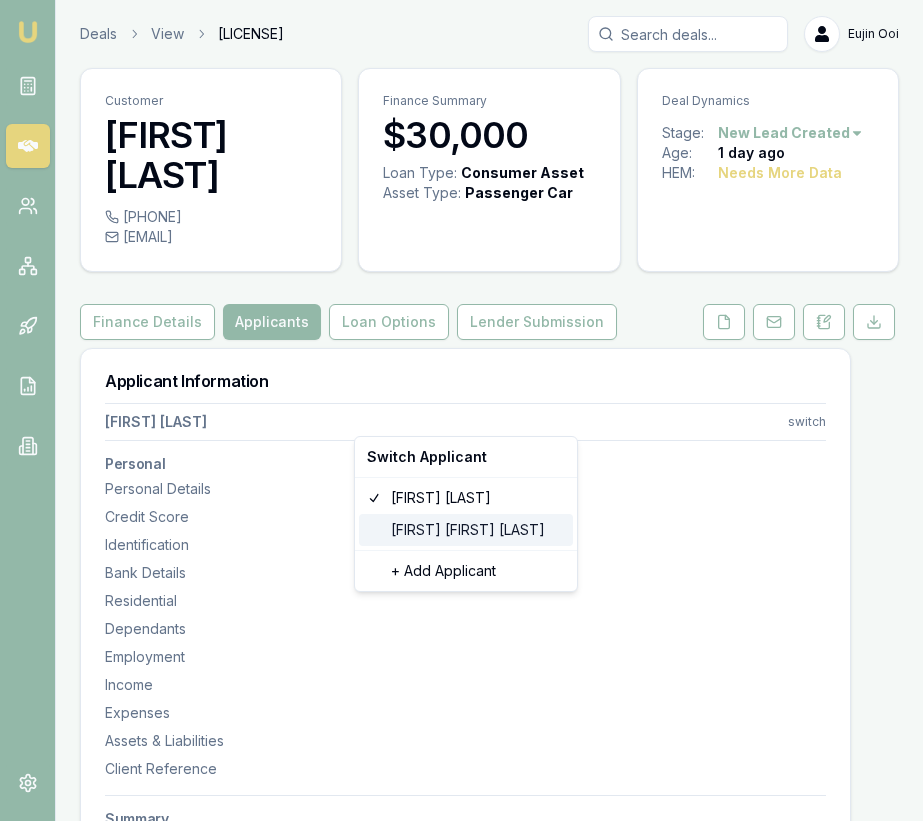 drag, startPoint x: 541, startPoint y: 530, endPoint x: 553, endPoint y: 514, distance: 20 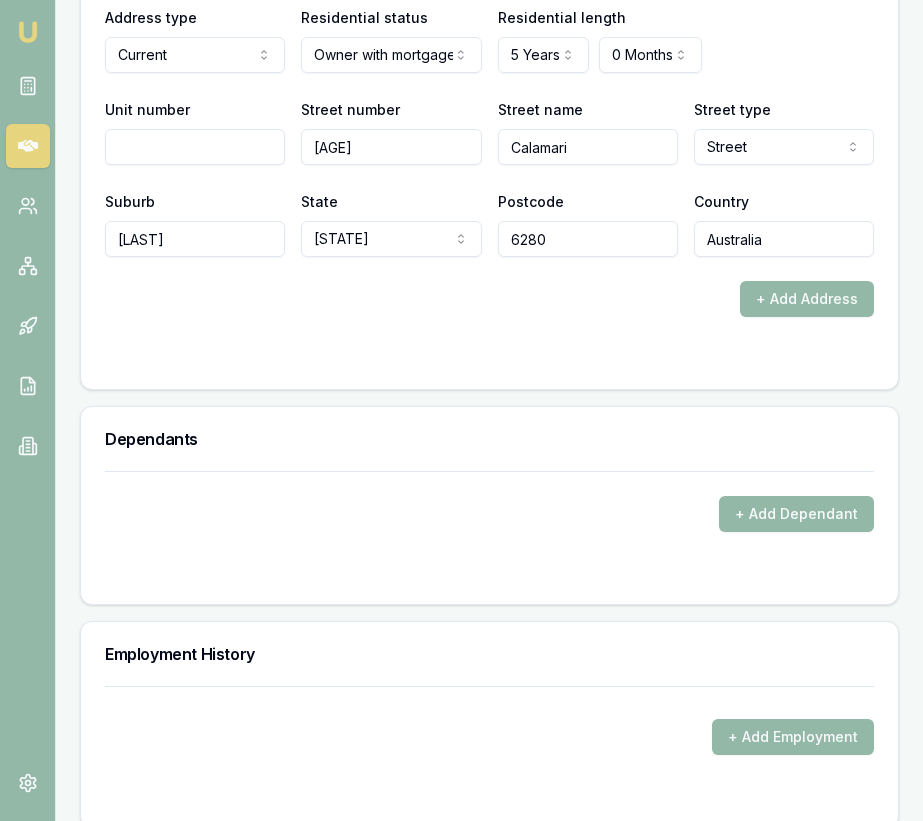 scroll, scrollTop: 2773, scrollLeft: 0, axis: vertical 